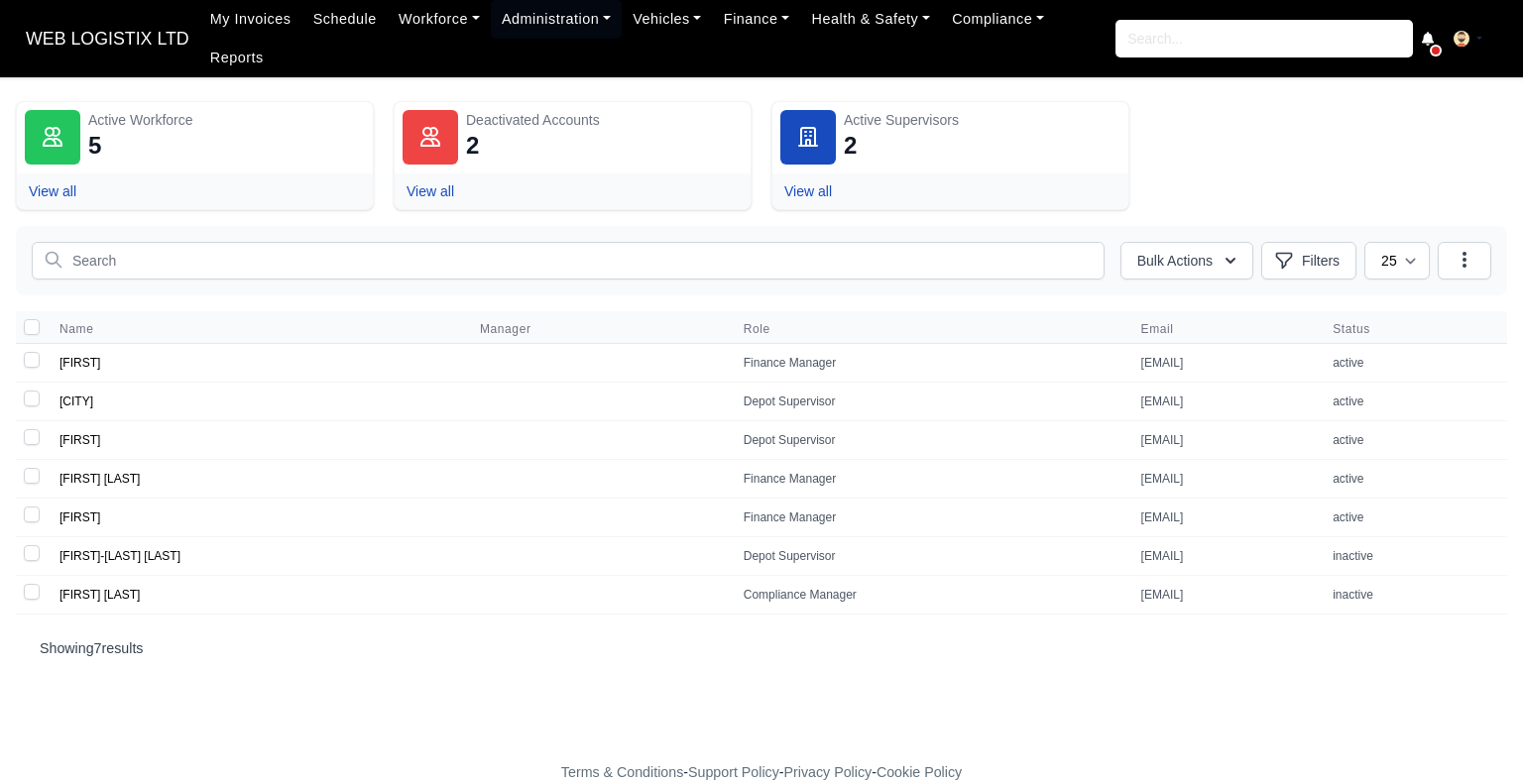 scroll, scrollTop: 0, scrollLeft: 0, axis: both 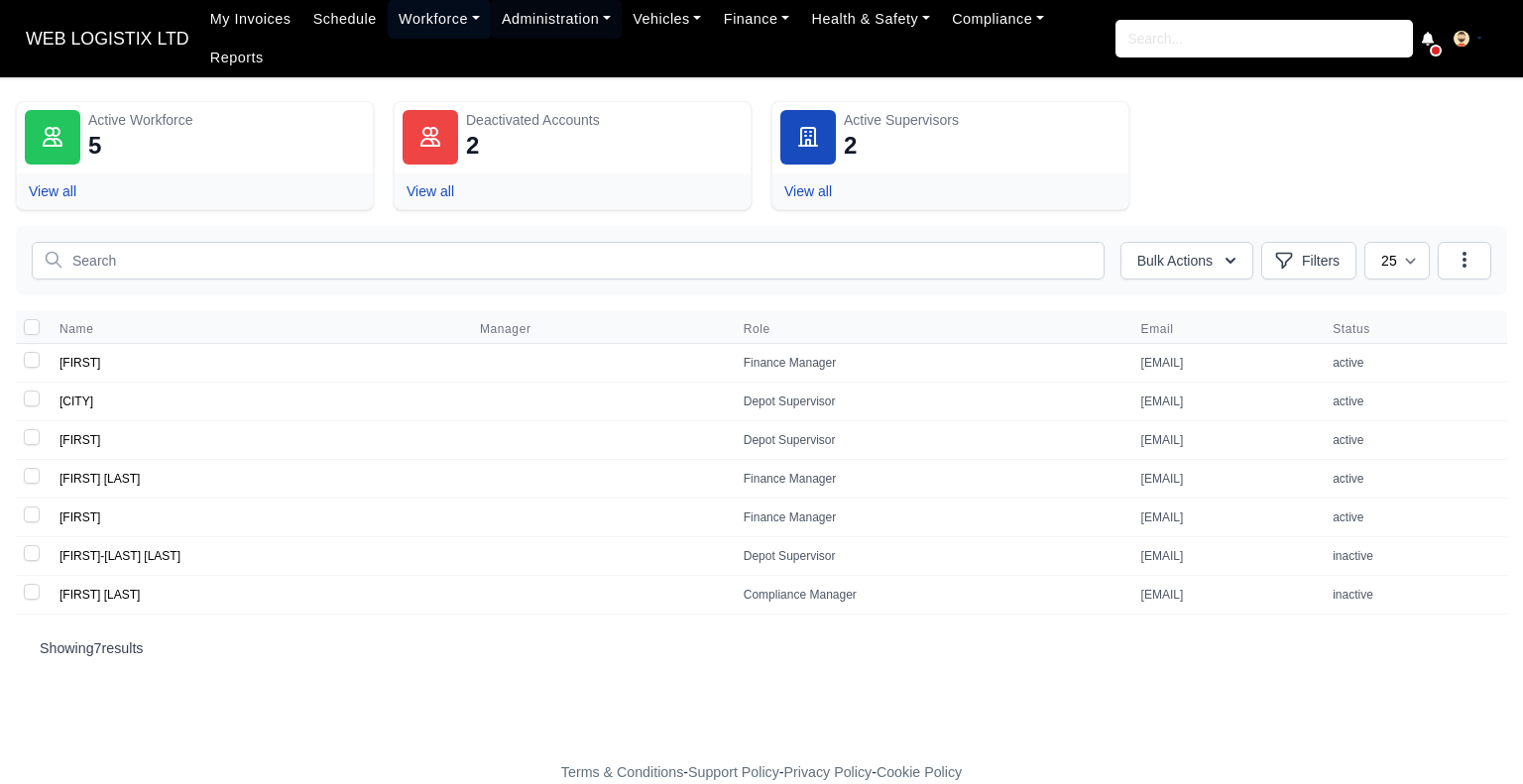 click on "Workforce" at bounding box center (439, 19) 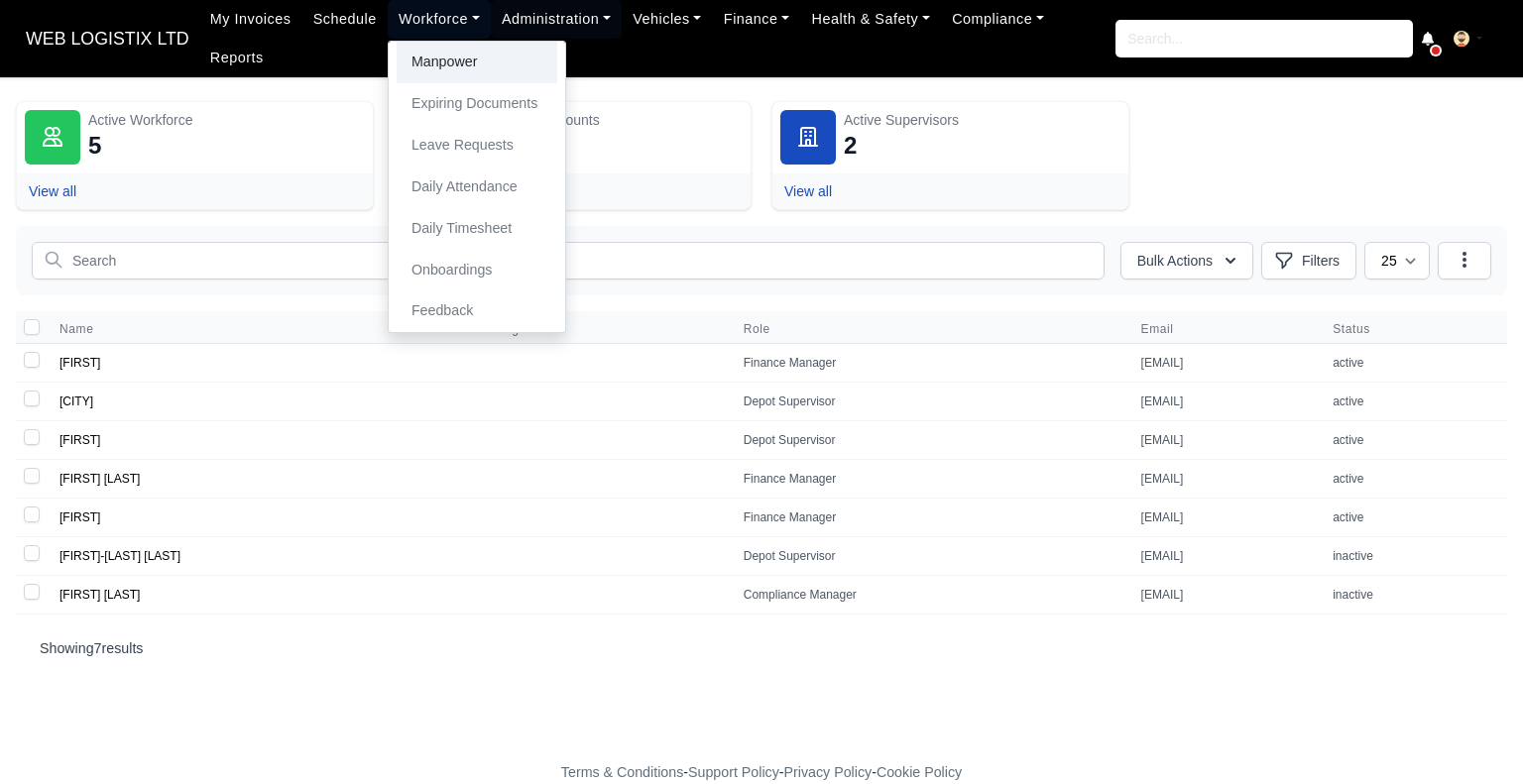 click on "Manpower" at bounding box center [477, 62] 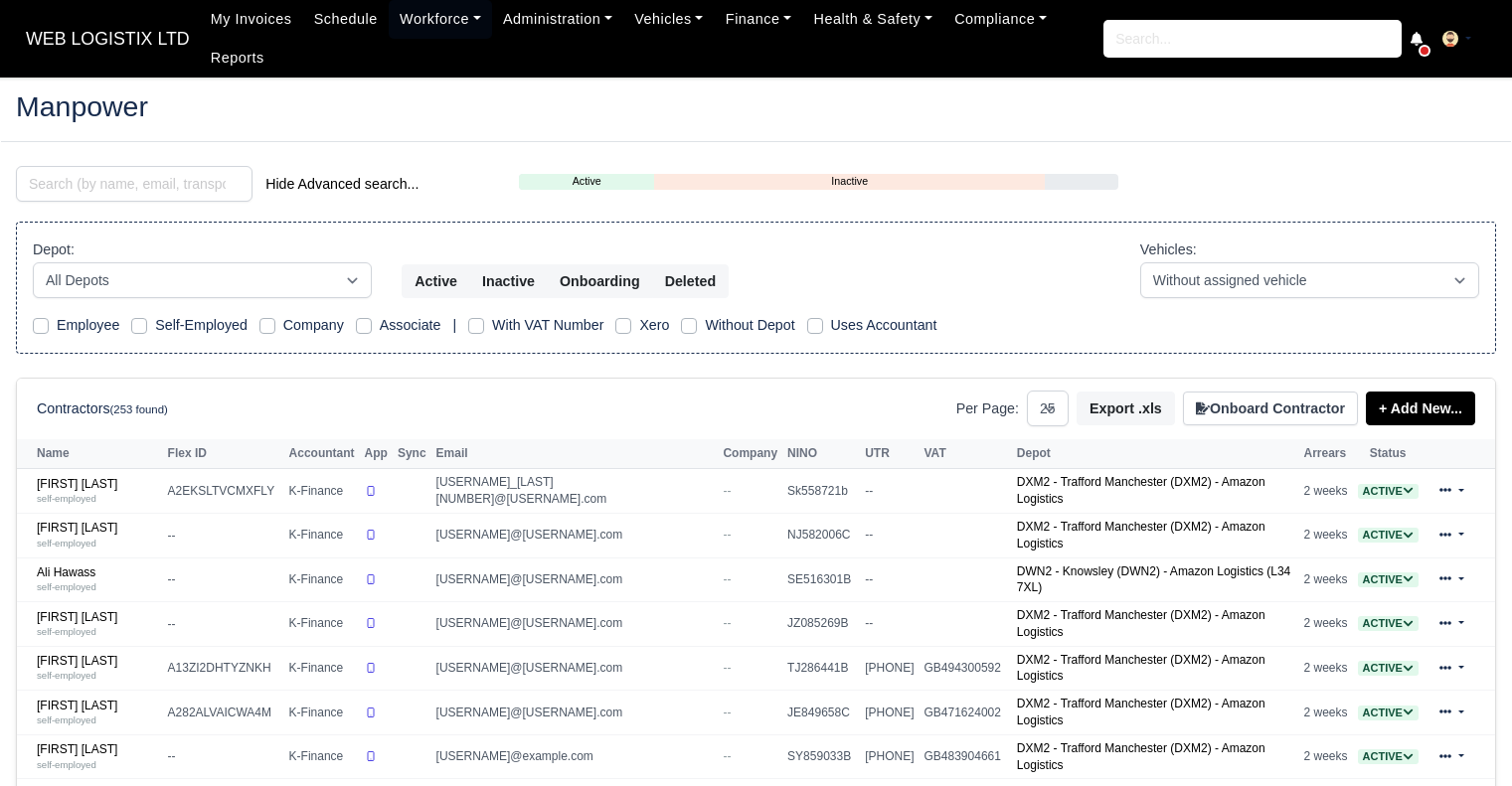 select on "25" 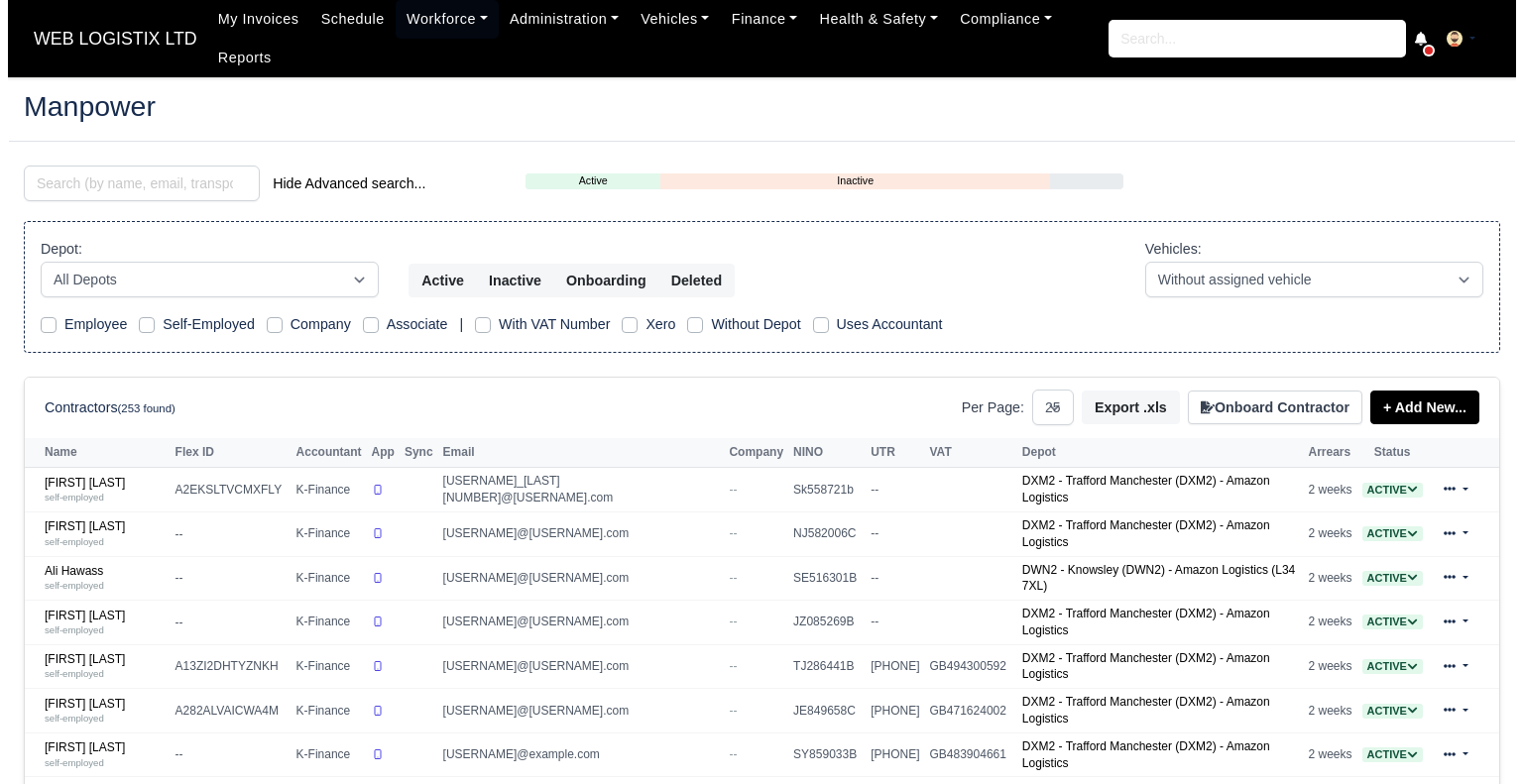 scroll, scrollTop: 0, scrollLeft: 0, axis: both 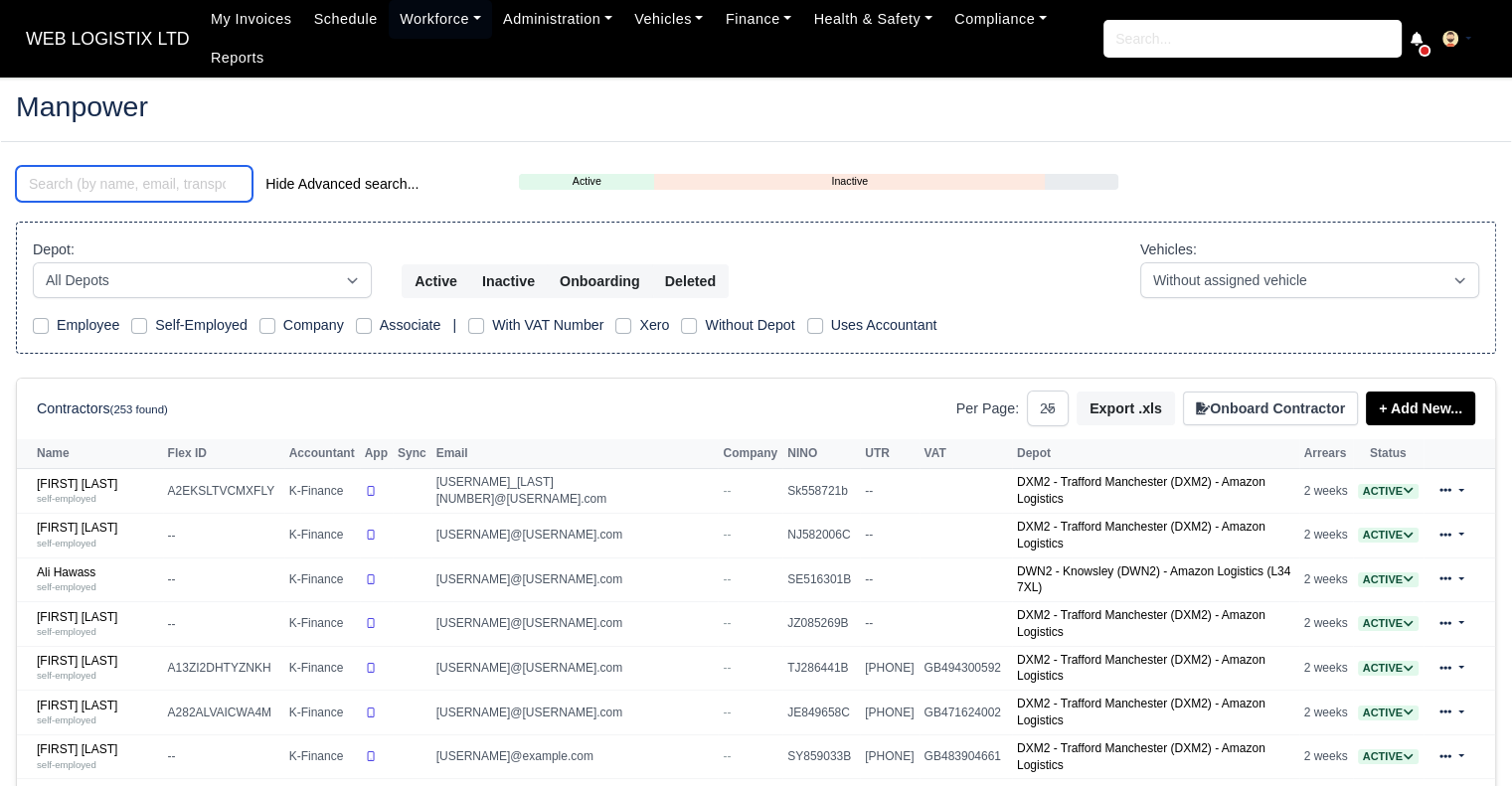 click at bounding box center [134, 184] 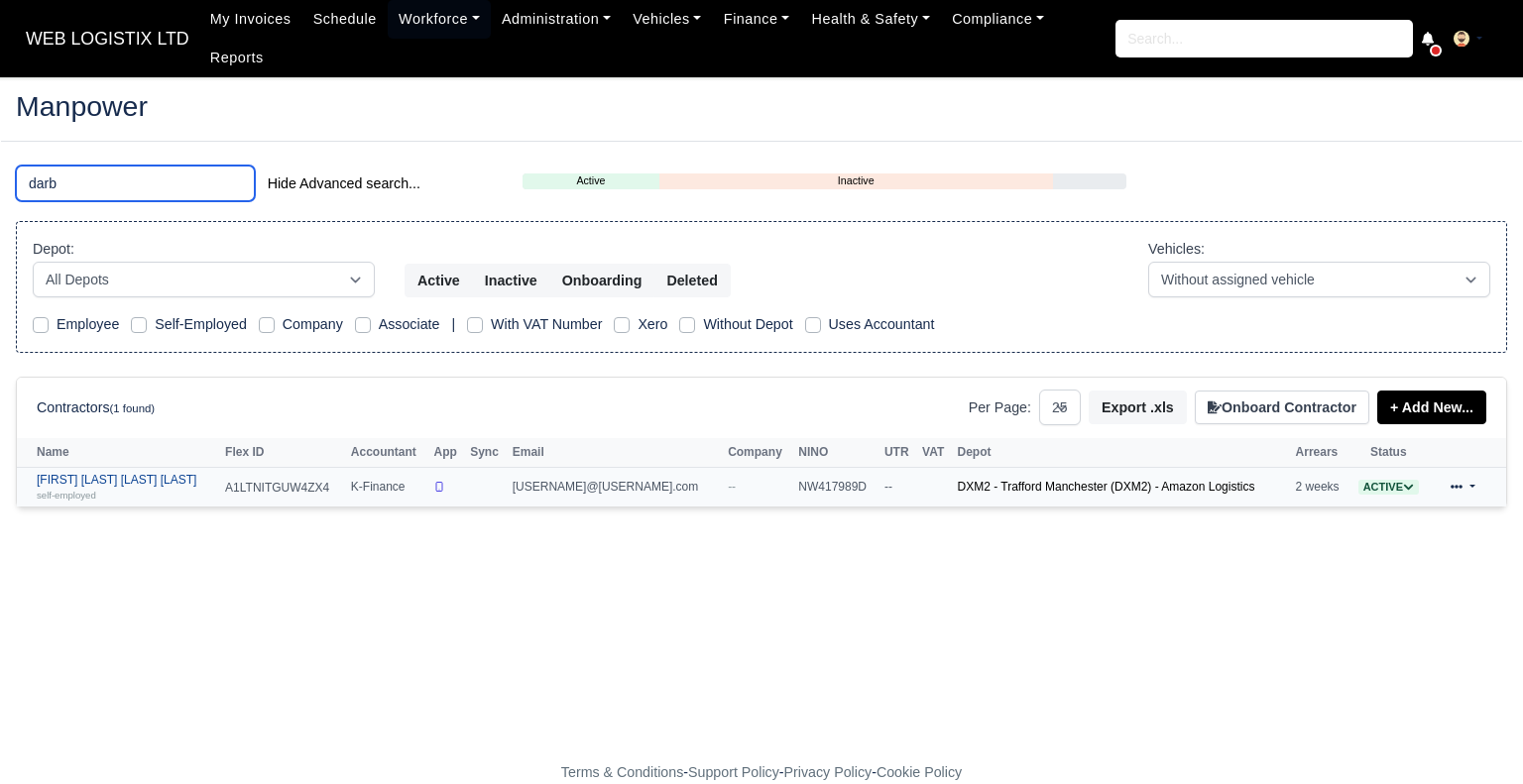 type on "darb" 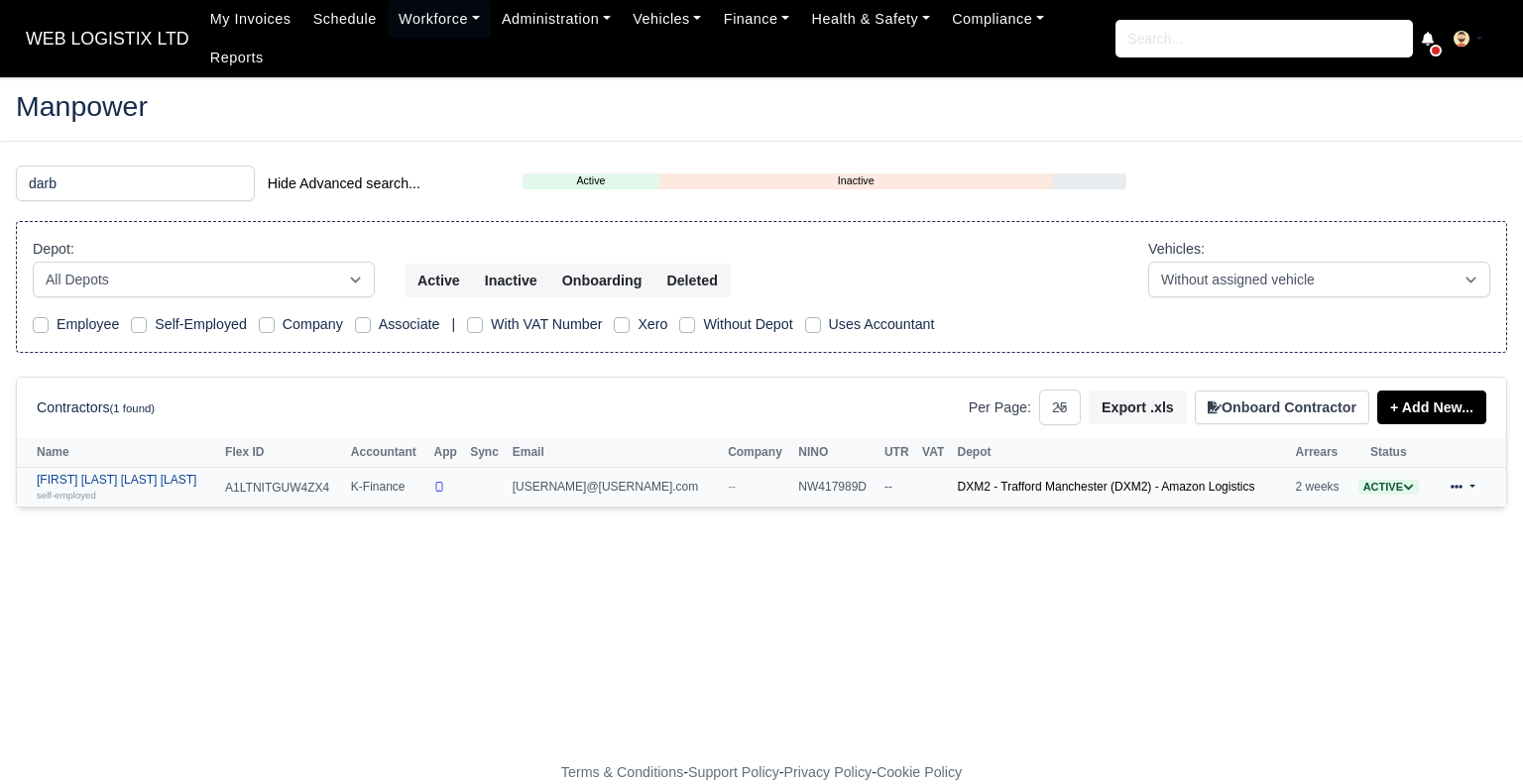 click on "John James Kevin Darby
self-employed" at bounding box center (126, 487) 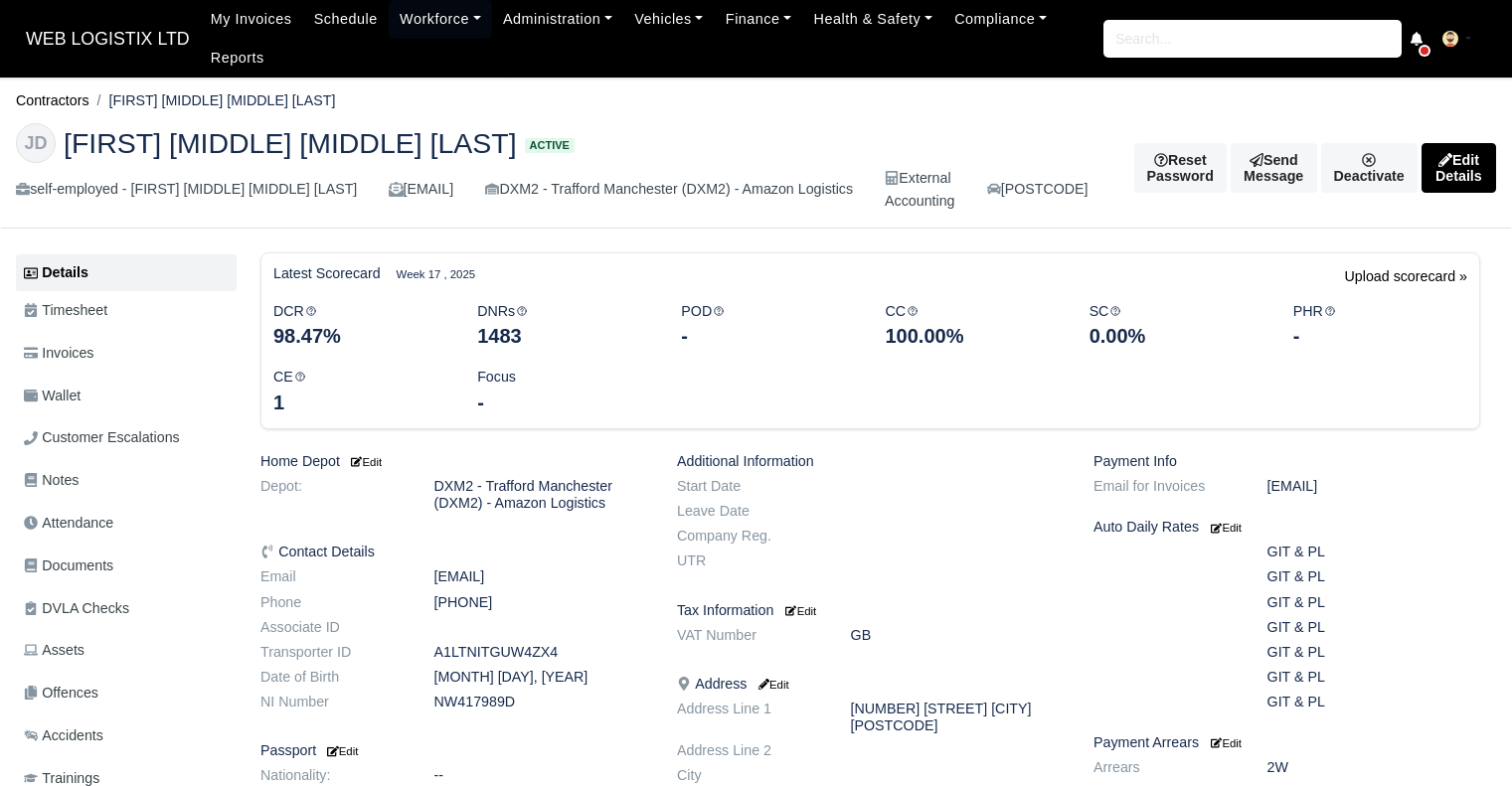 scroll, scrollTop: 0, scrollLeft: 0, axis: both 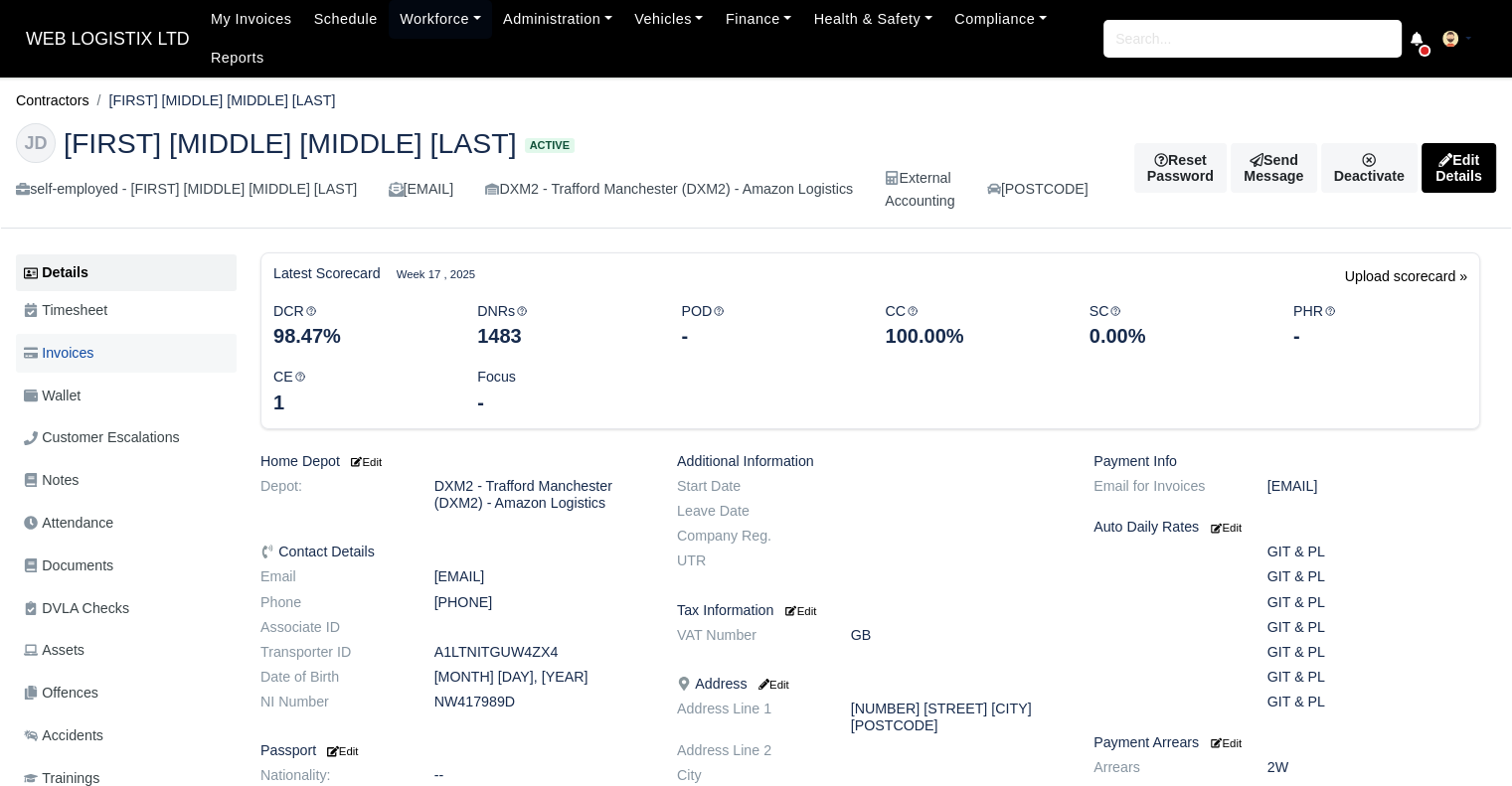 click on "Invoices" at bounding box center (126, 353) 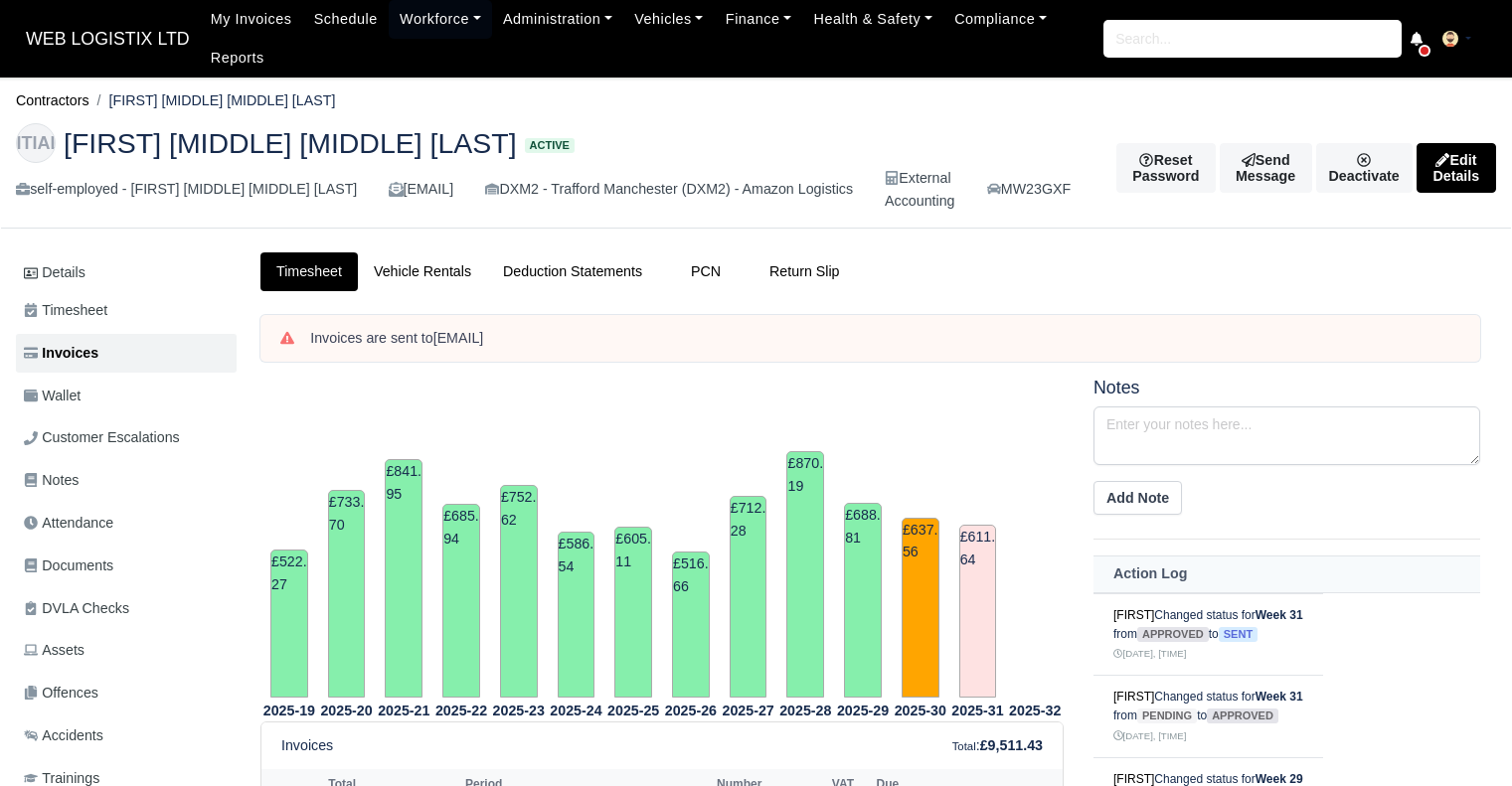 scroll, scrollTop: 0, scrollLeft: 0, axis: both 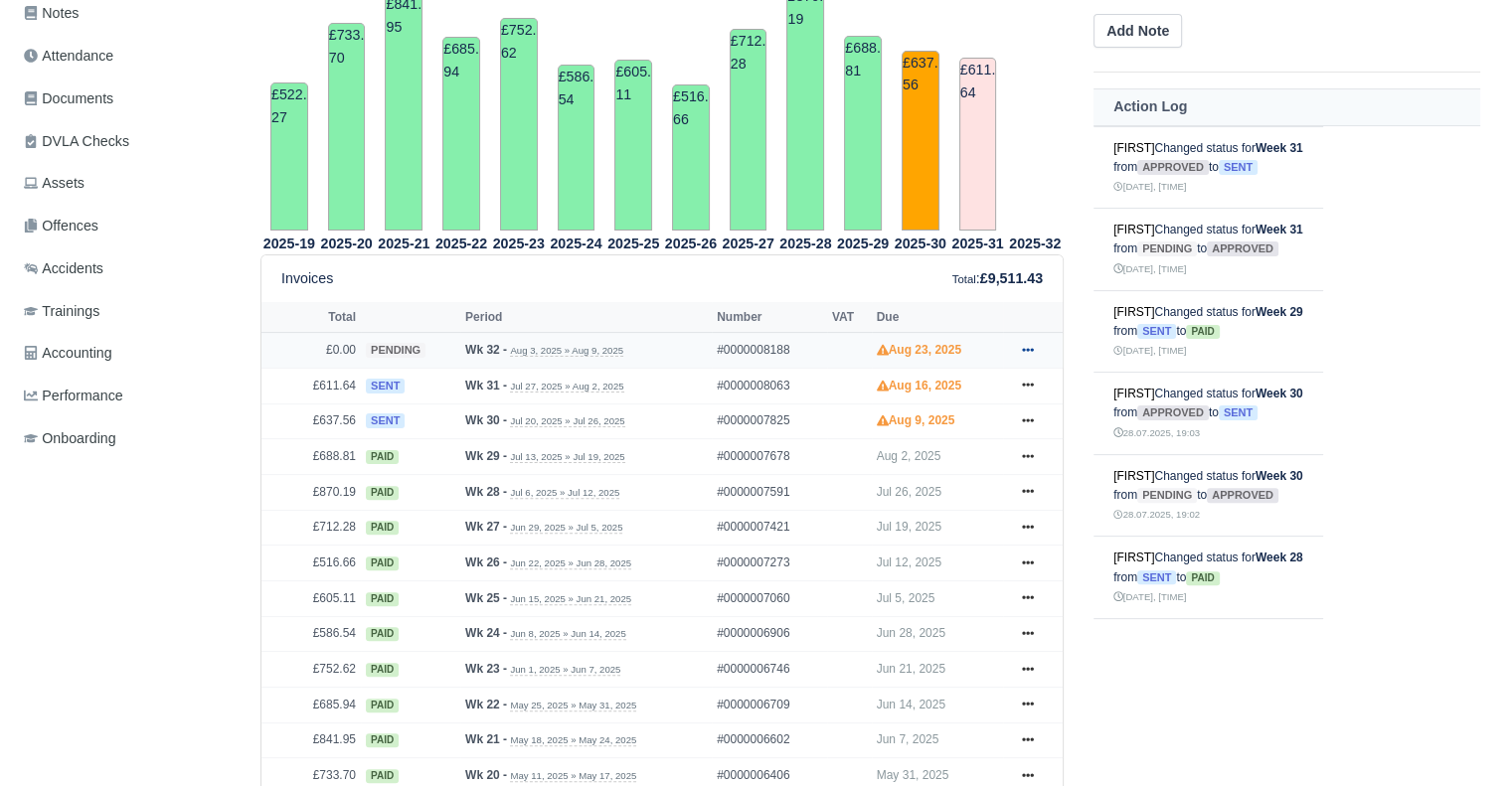 click at bounding box center [1028, 350] 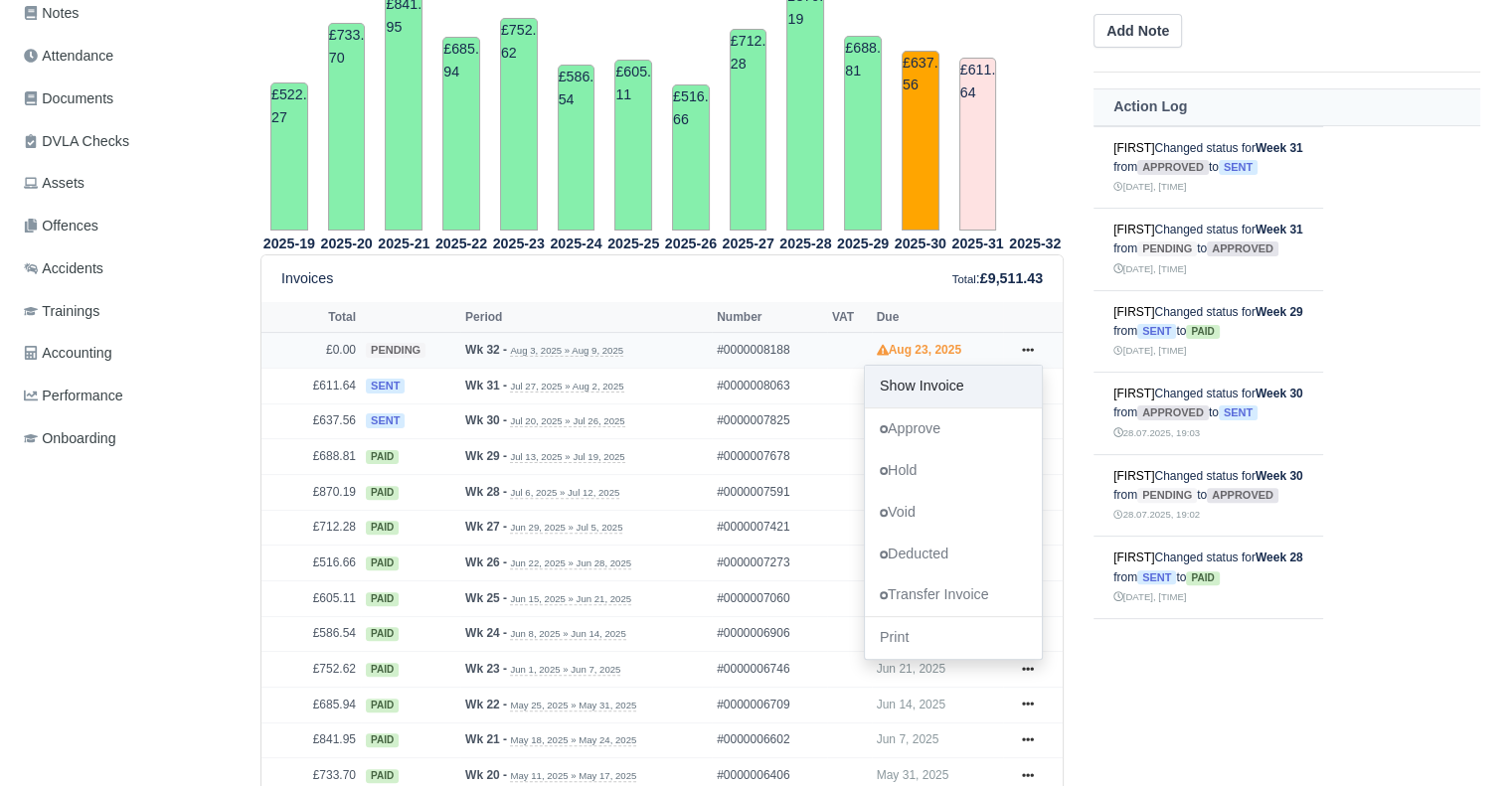 click on "Show Invoice" at bounding box center (953, 387) 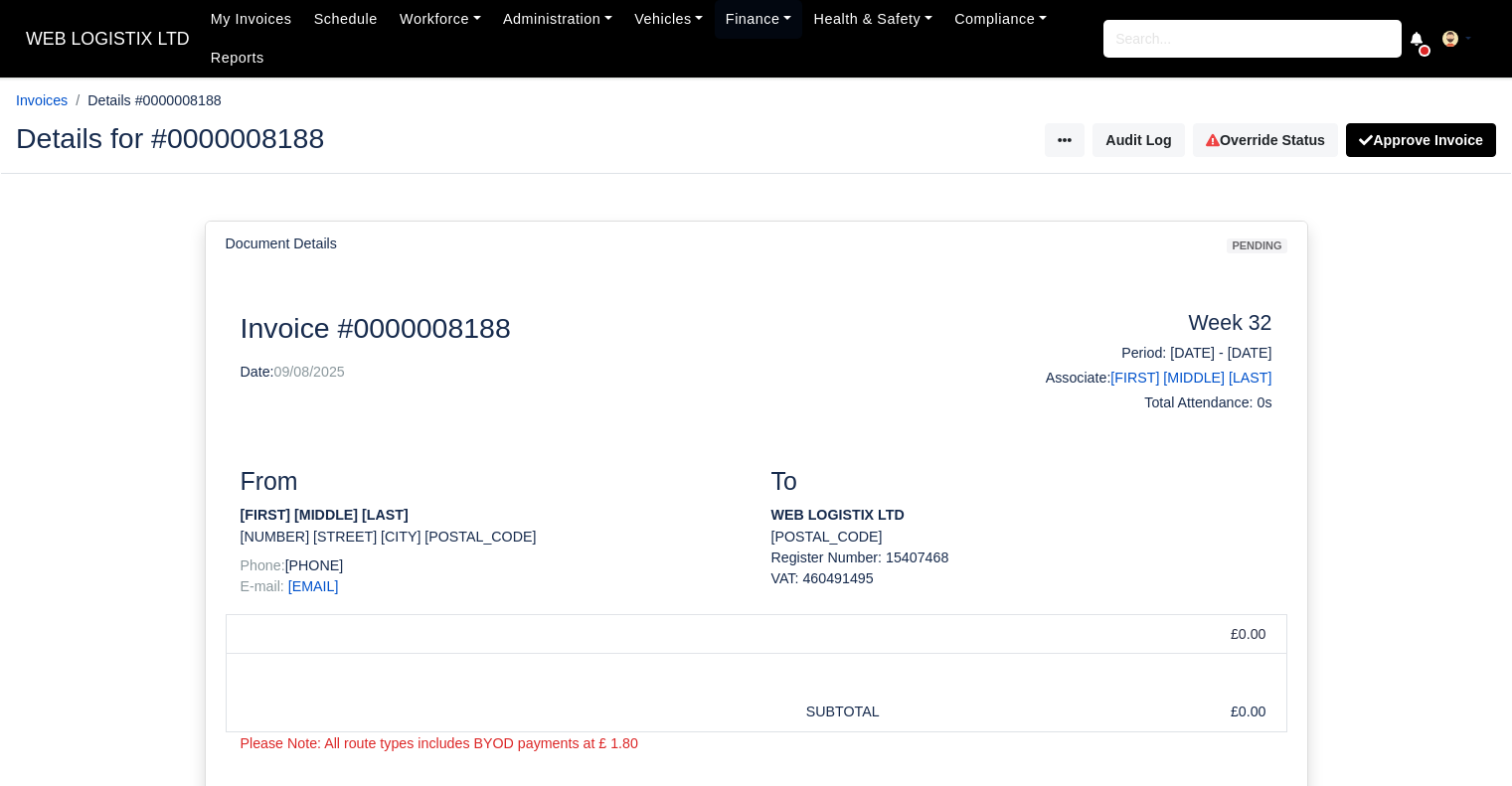 scroll, scrollTop: 0, scrollLeft: 0, axis: both 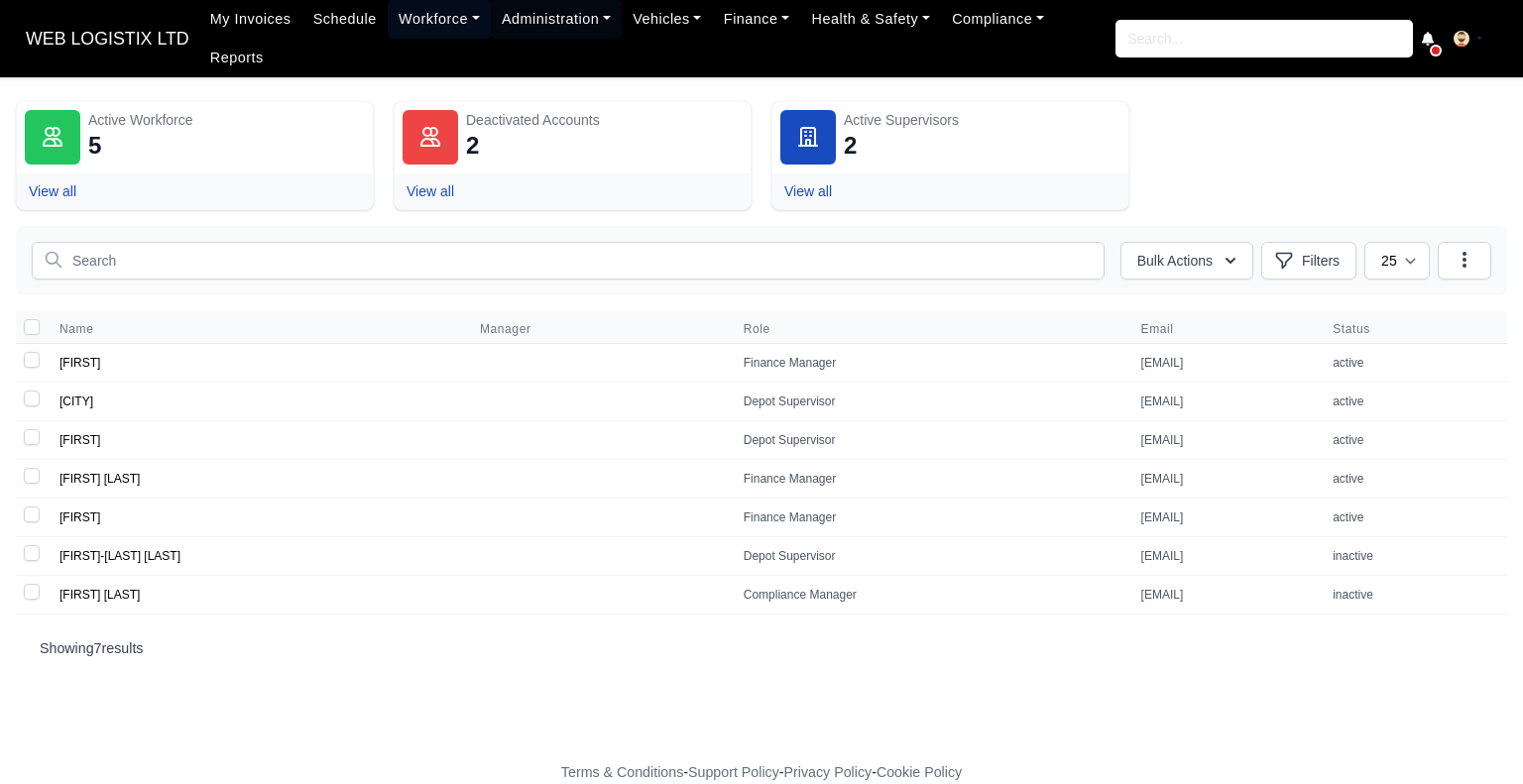 click on "Workforce" at bounding box center [439, 19] 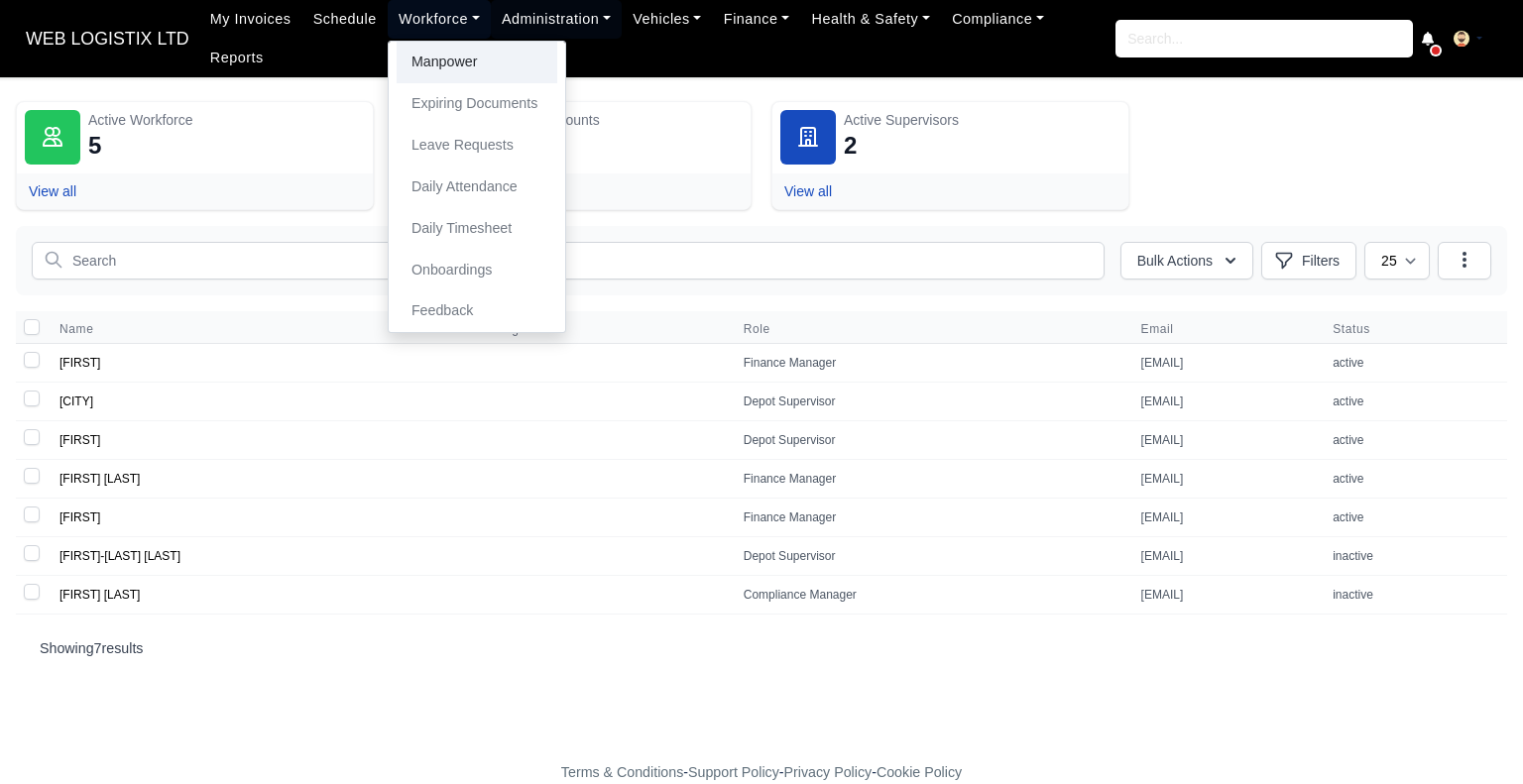 click on "Manpower" at bounding box center [477, 62] 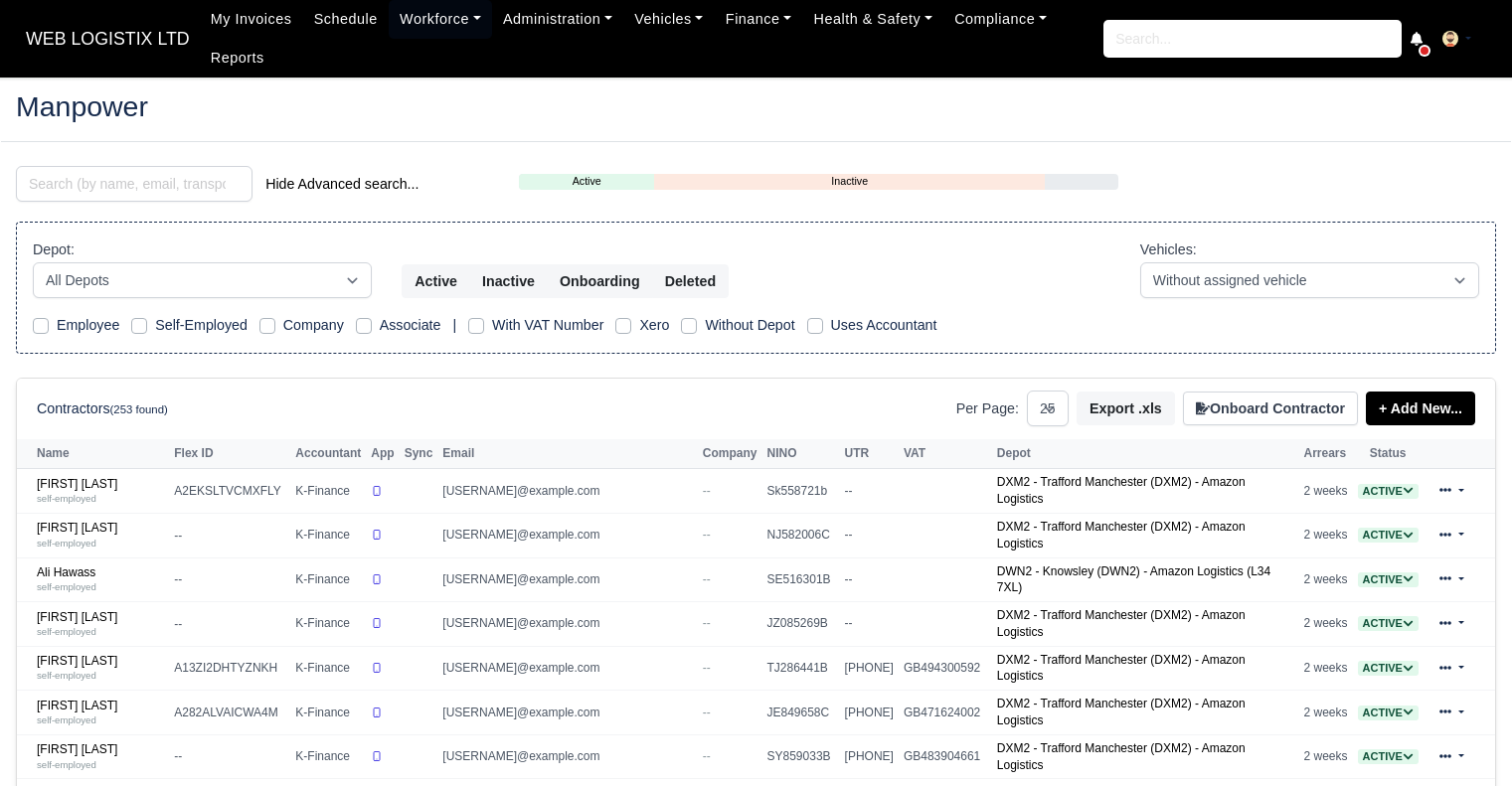 select on "25" 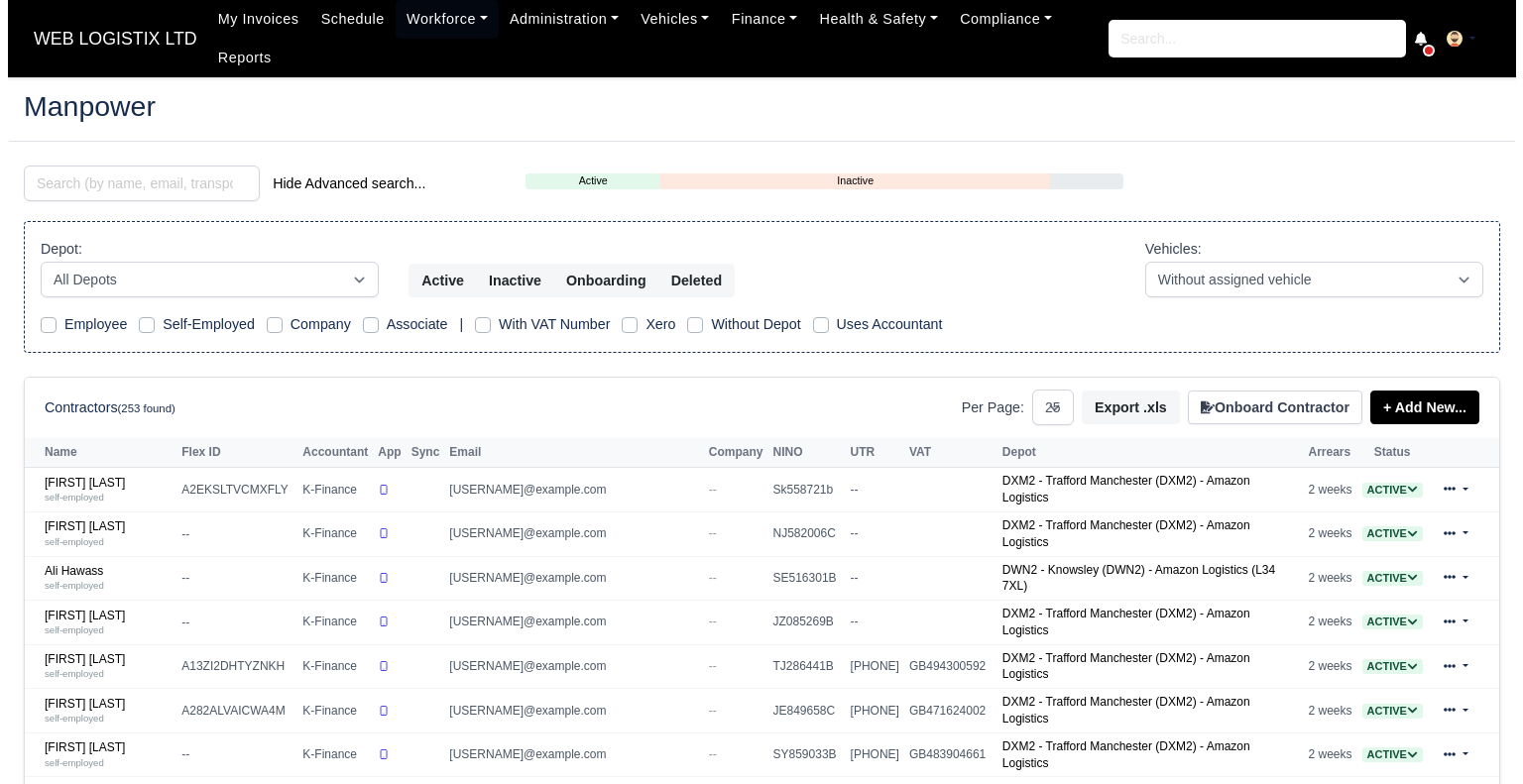 scroll, scrollTop: 0, scrollLeft: 0, axis: both 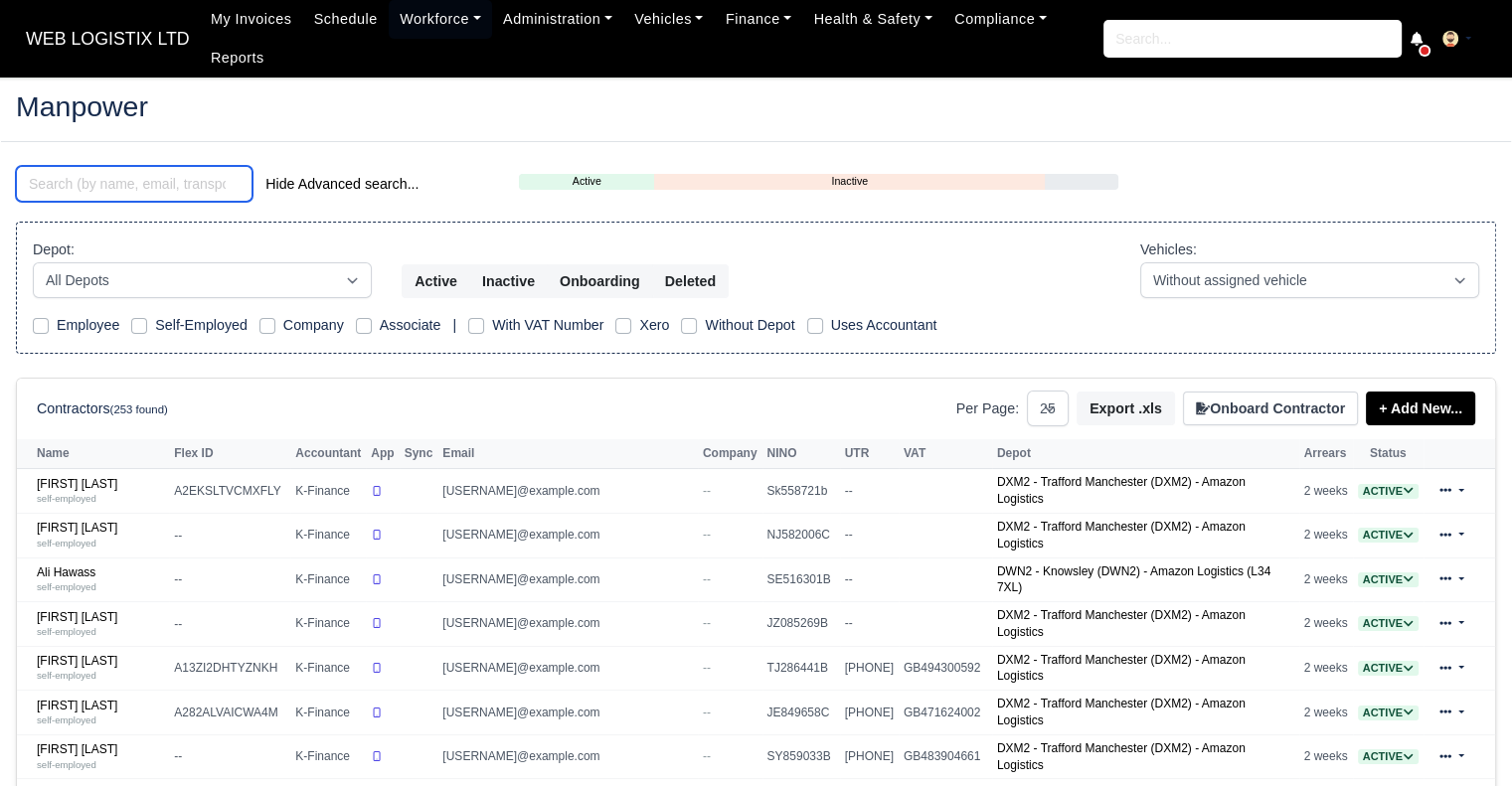 click at bounding box center (134, 184) 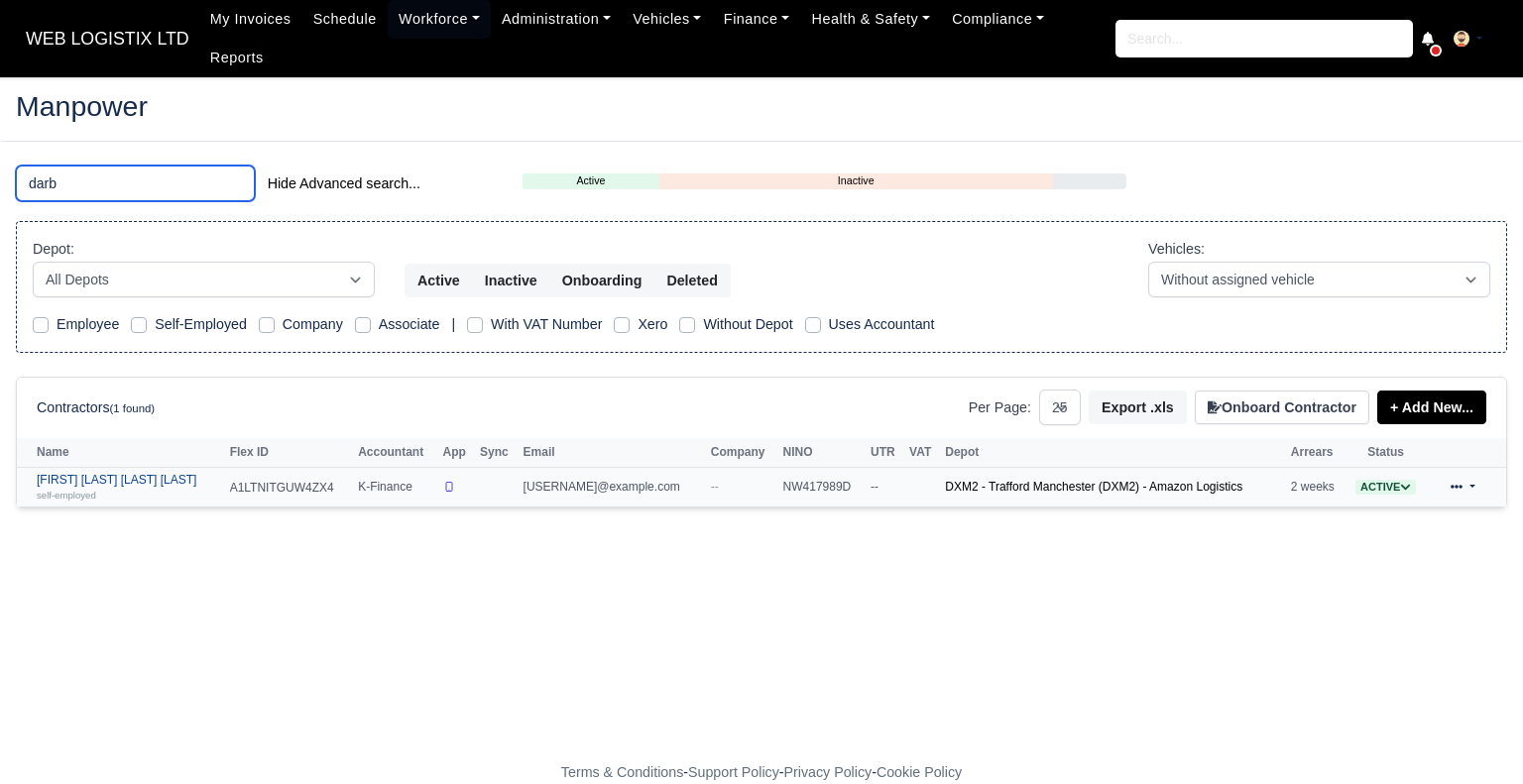 type on "darb" 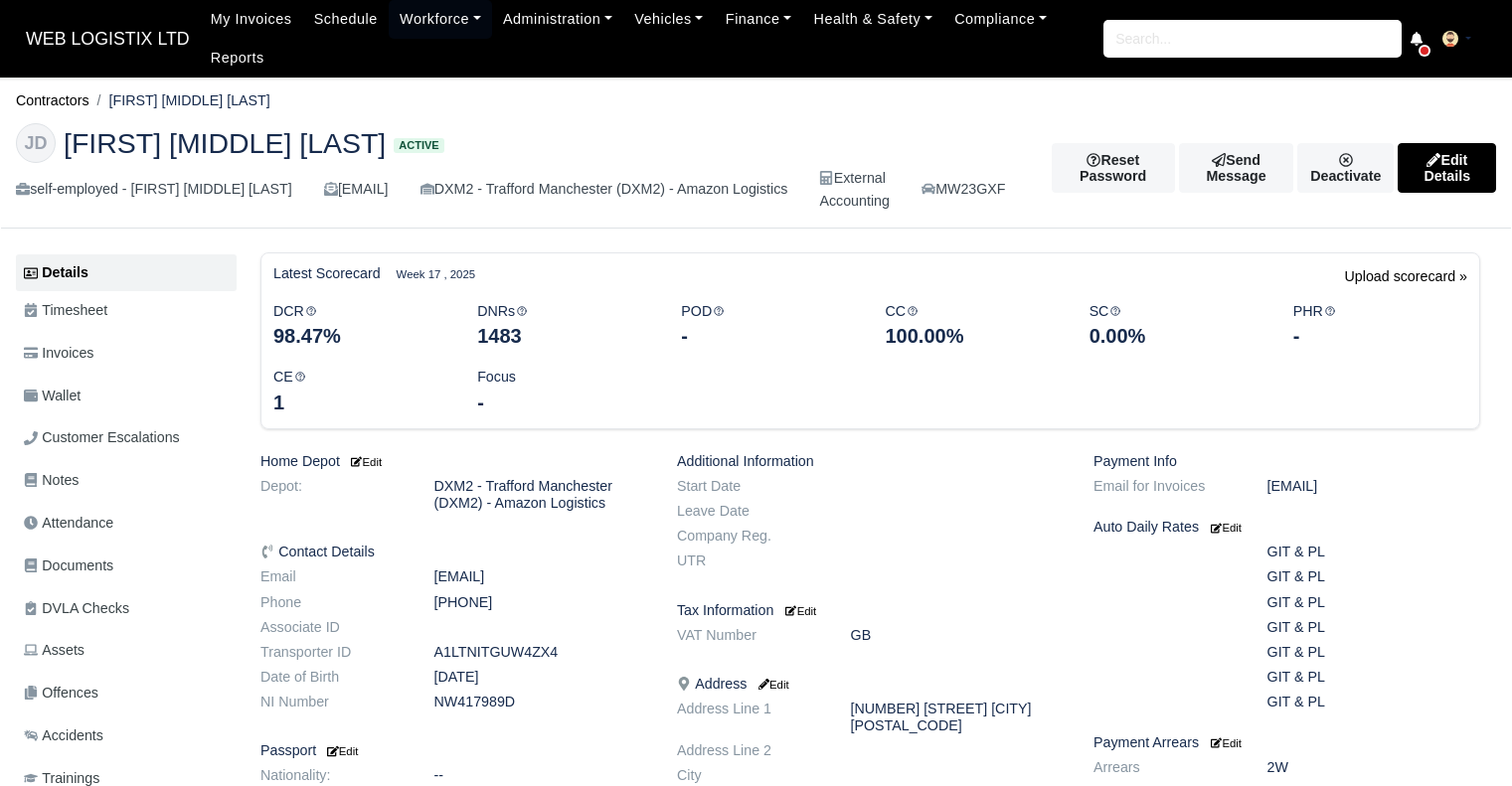 scroll, scrollTop: 0, scrollLeft: 0, axis: both 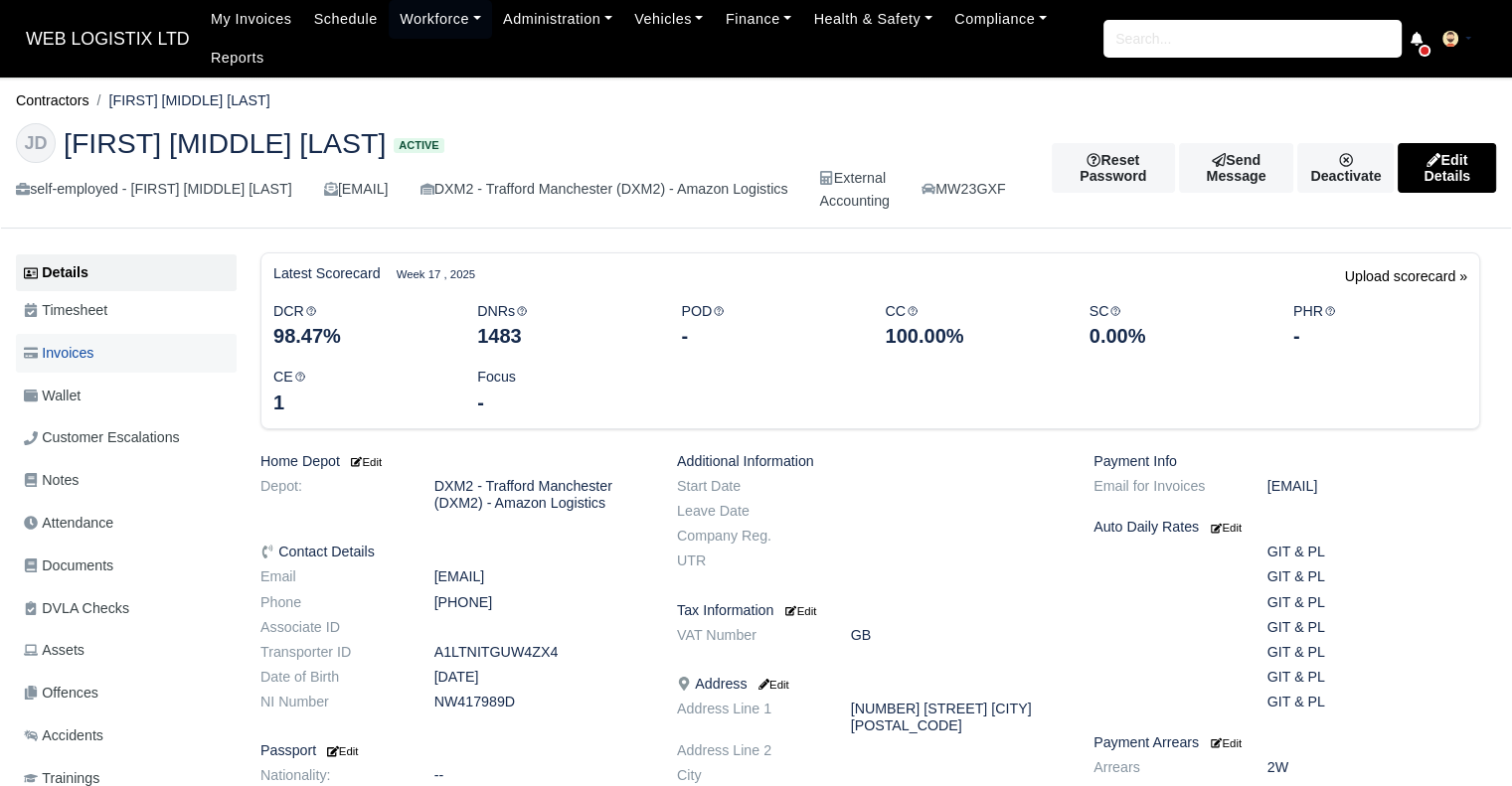 click on "Invoices" at bounding box center [59, 353] 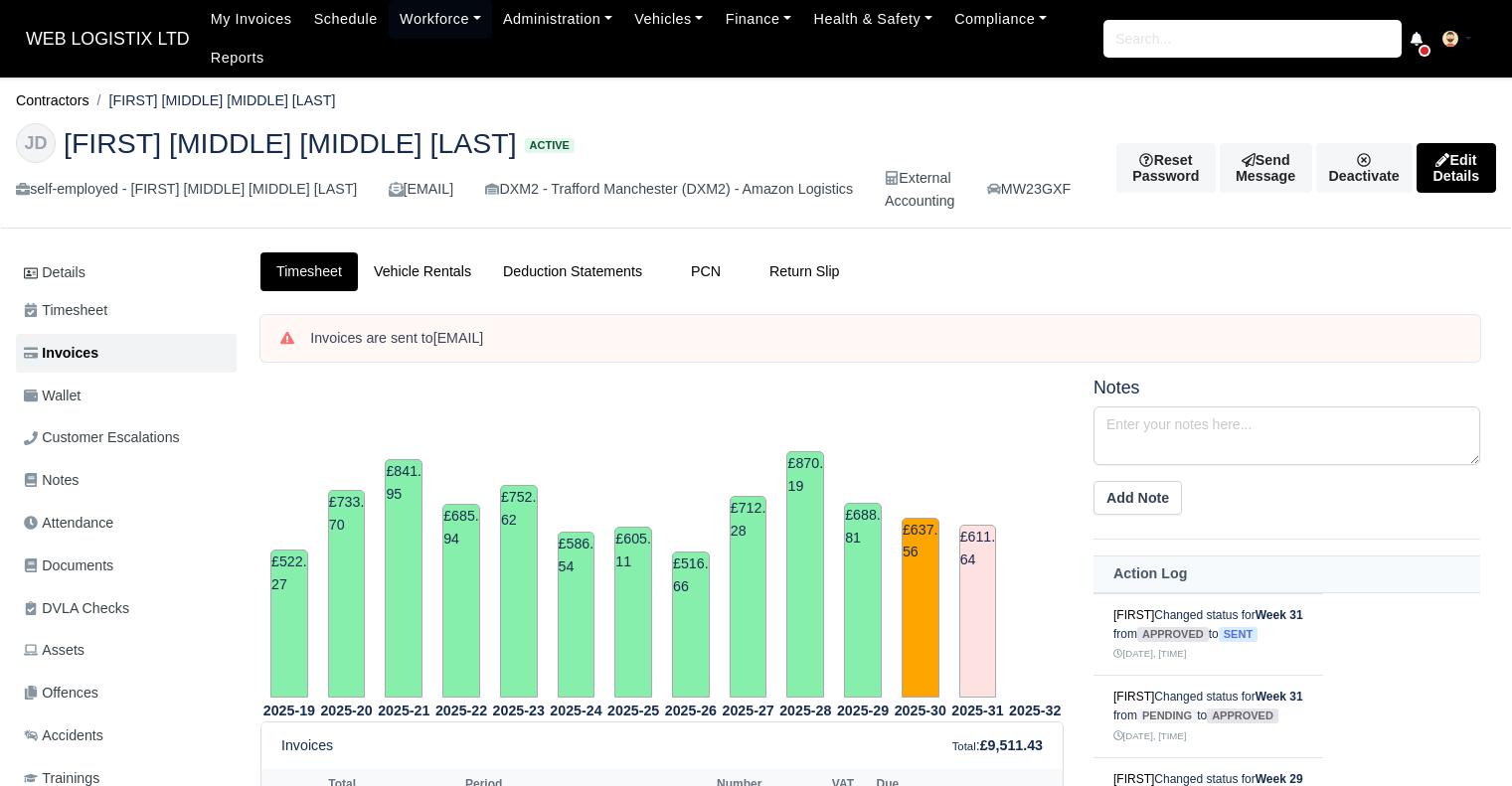 scroll, scrollTop: 0, scrollLeft: 0, axis: both 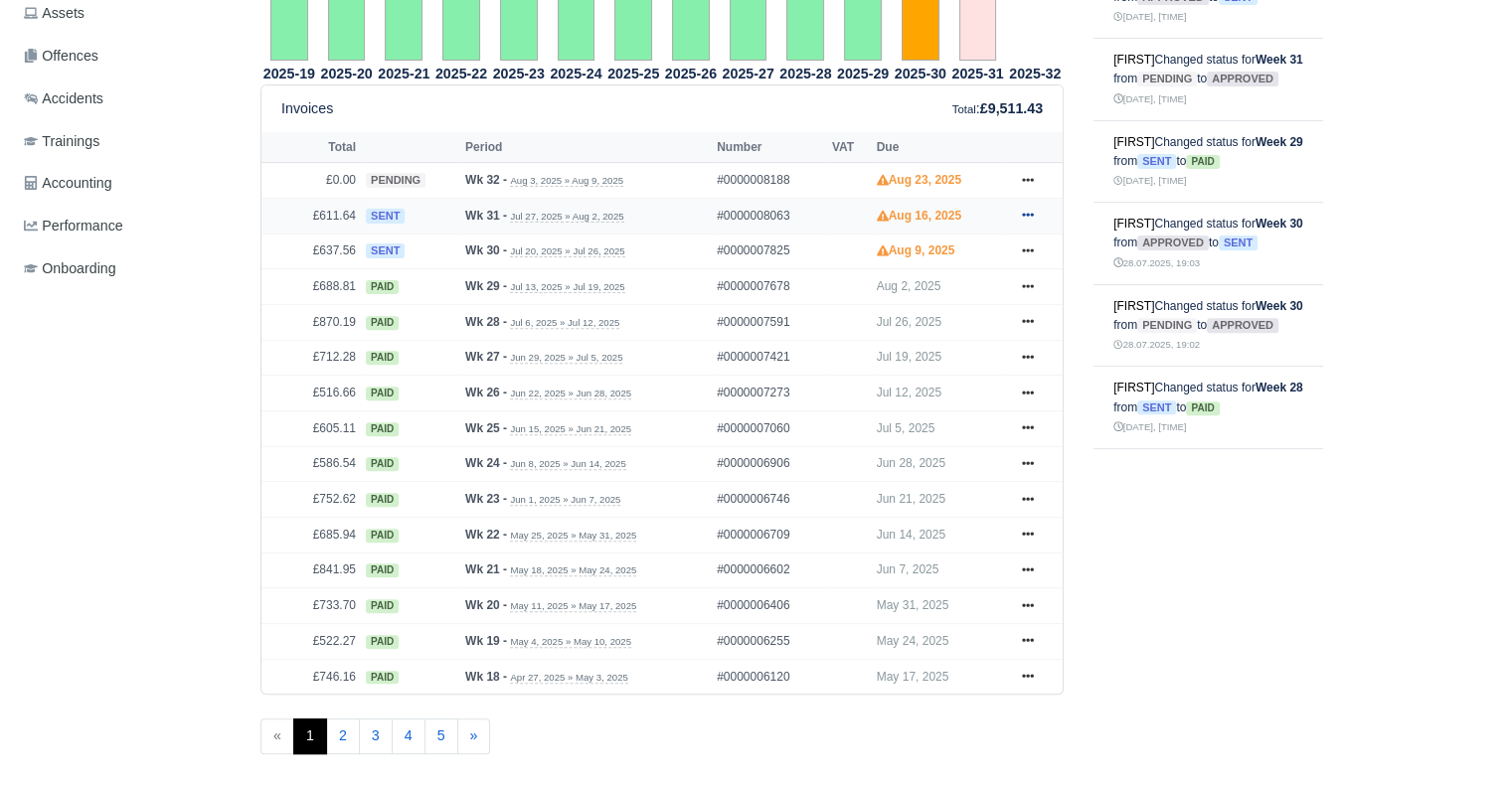 click 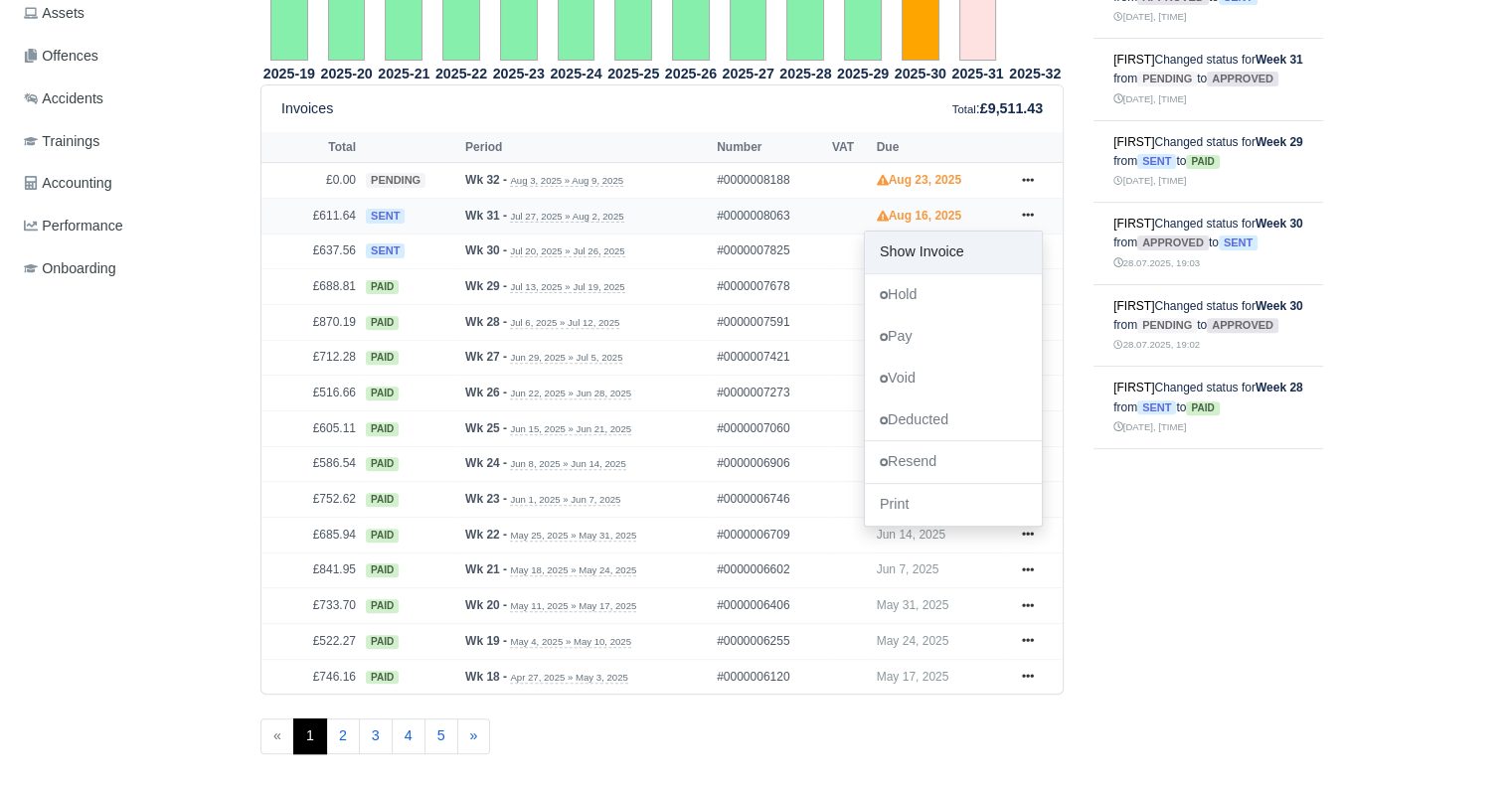 click on "Show Invoice" at bounding box center [953, 252] 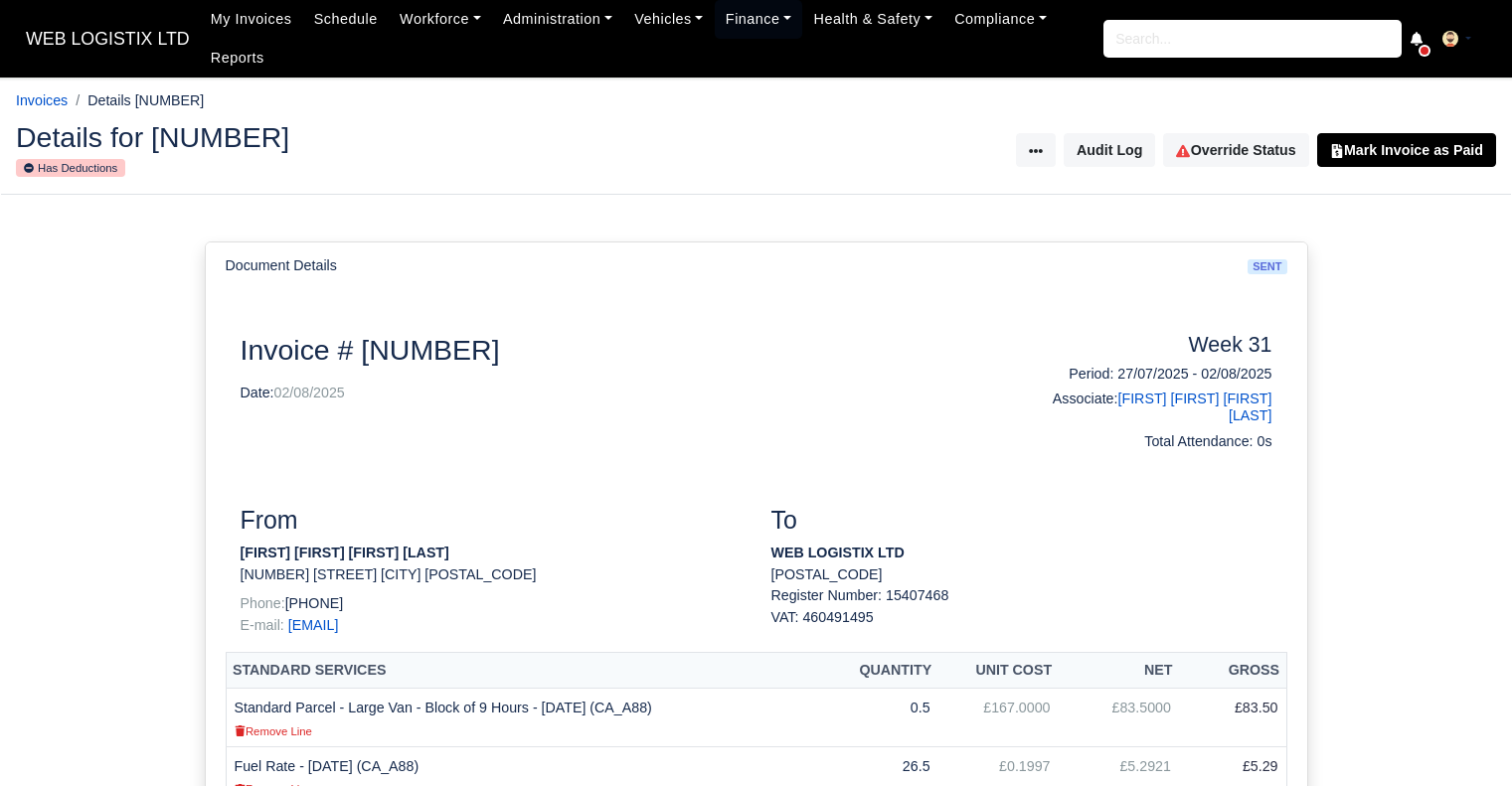 scroll, scrollTop: 0, scrollLeft: 0, axis: both 